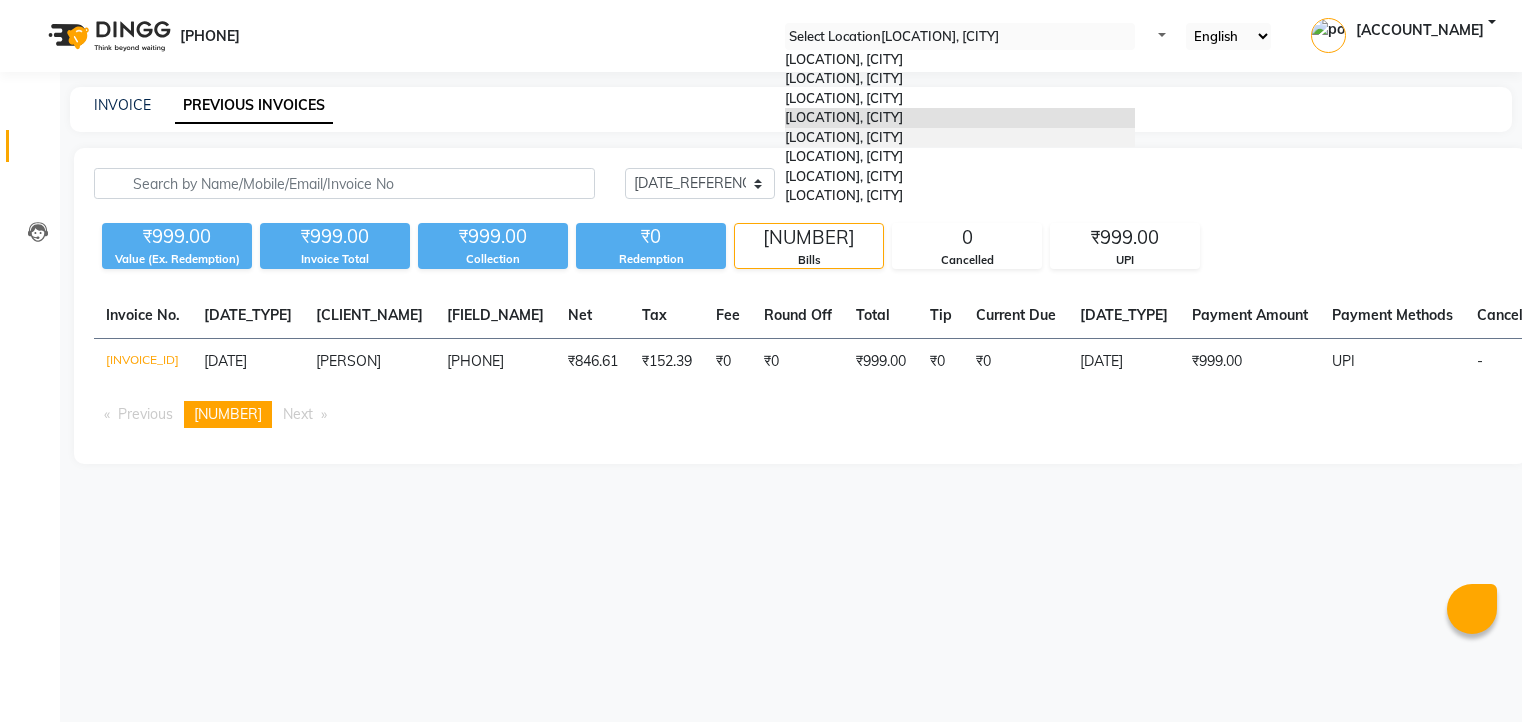 scroll, scrollTop: 0, scrollLeft: 0, axis: both 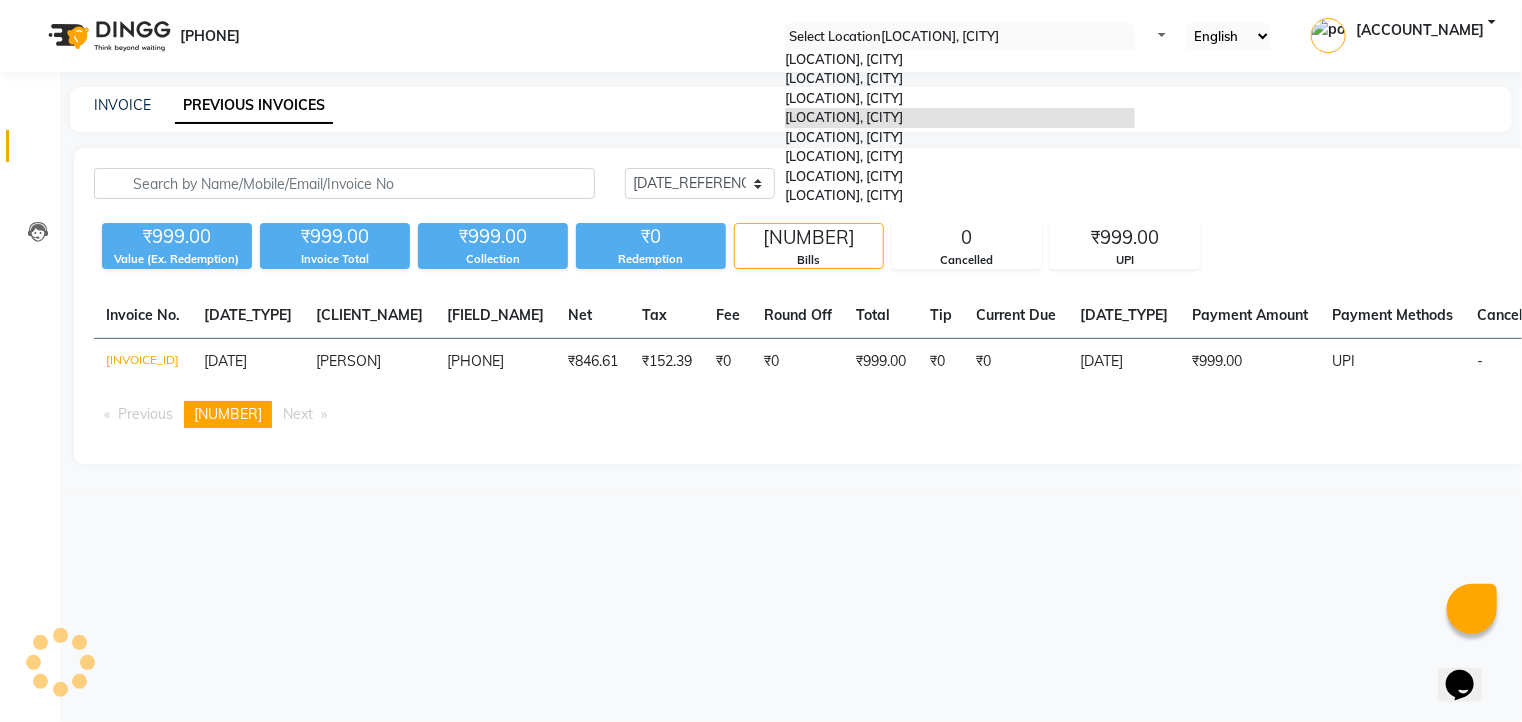 click on "[LOCATION], [CITY]" at bounding box center [844, 117] 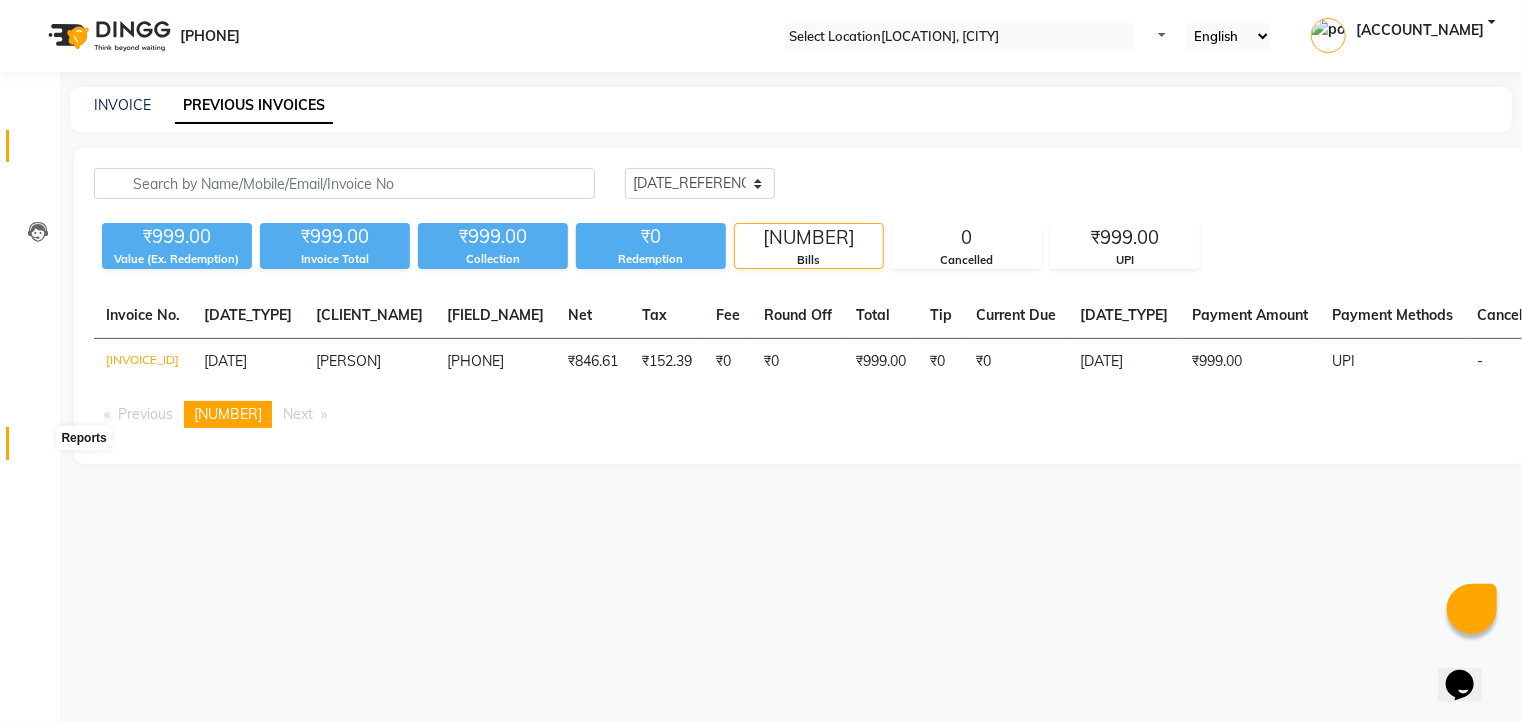 click at bounding box center [38, 448] 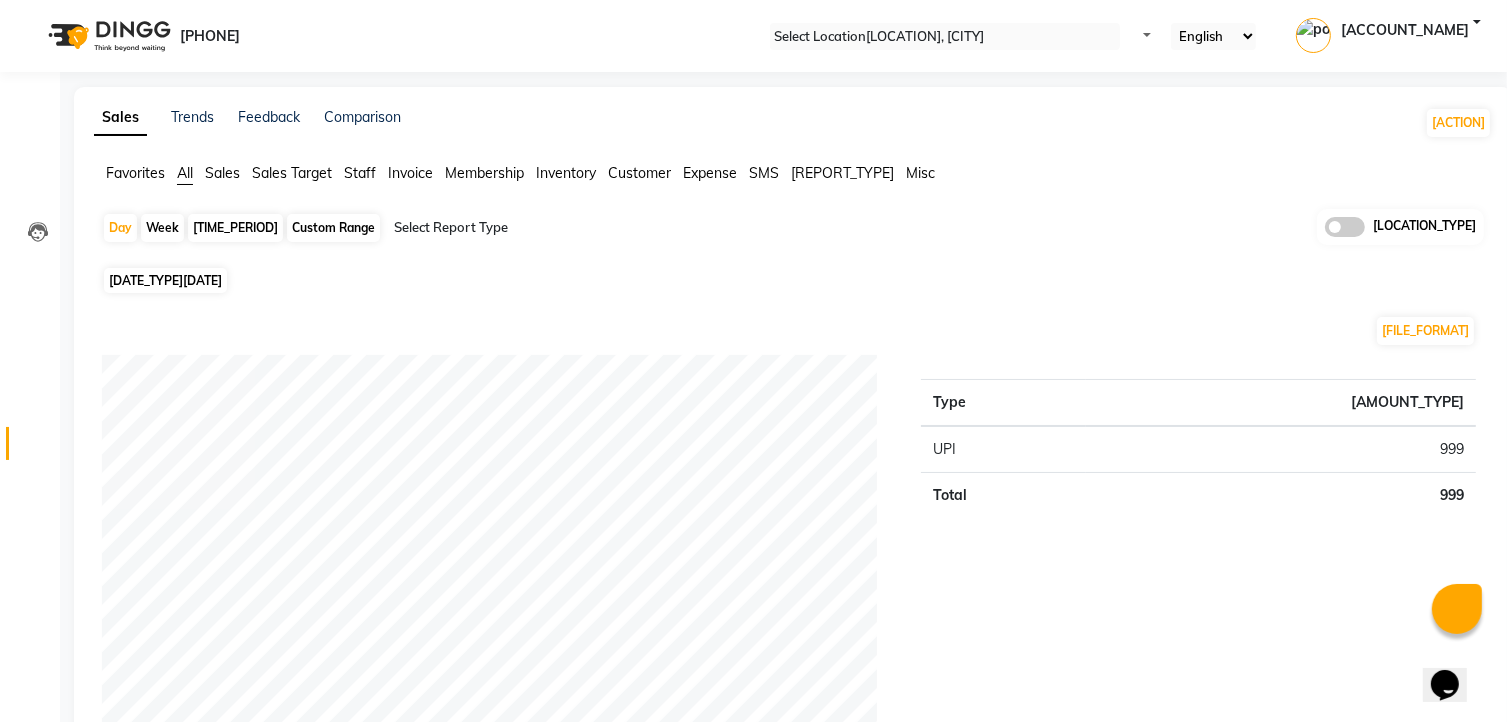 click on "[DATE]" at bounding box center [202, 280] 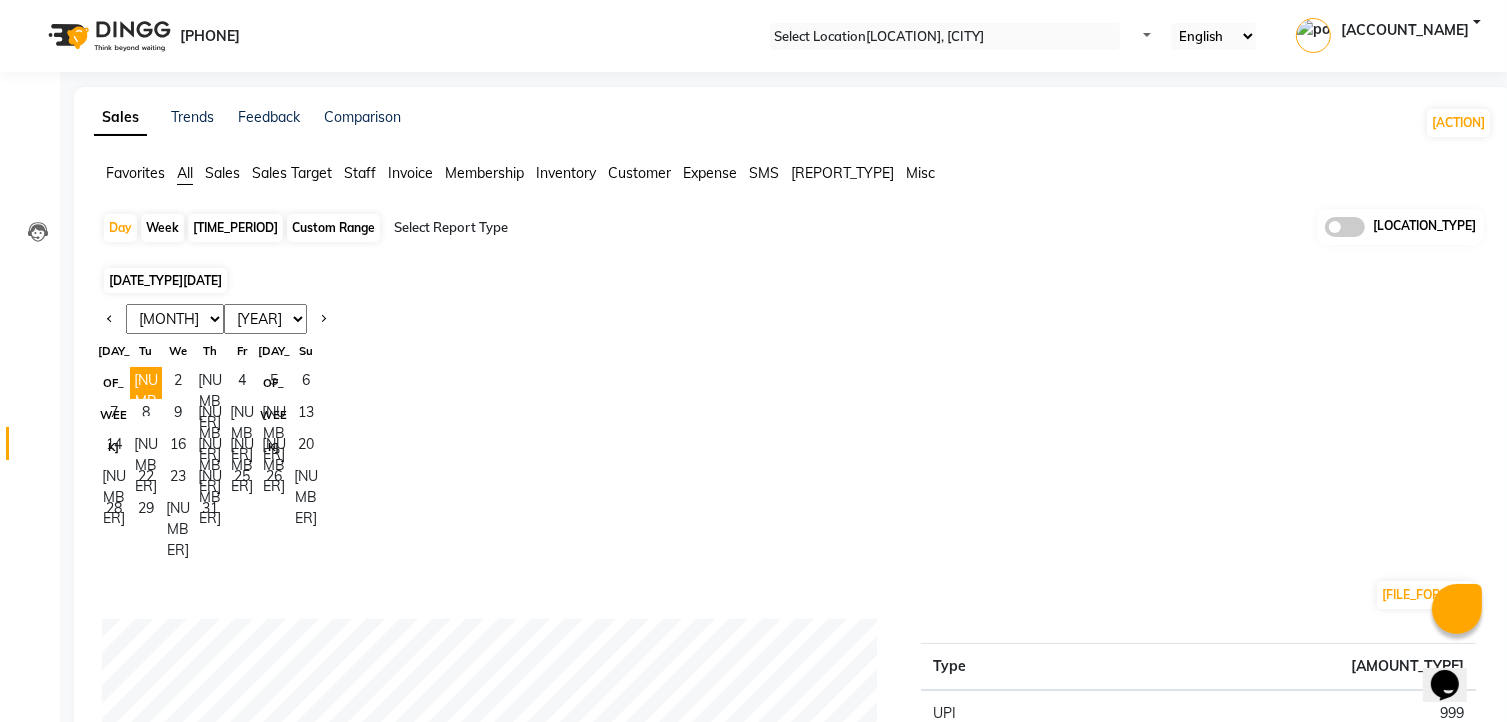 click on "[MONTHS]" at bounding box center [175, 319] 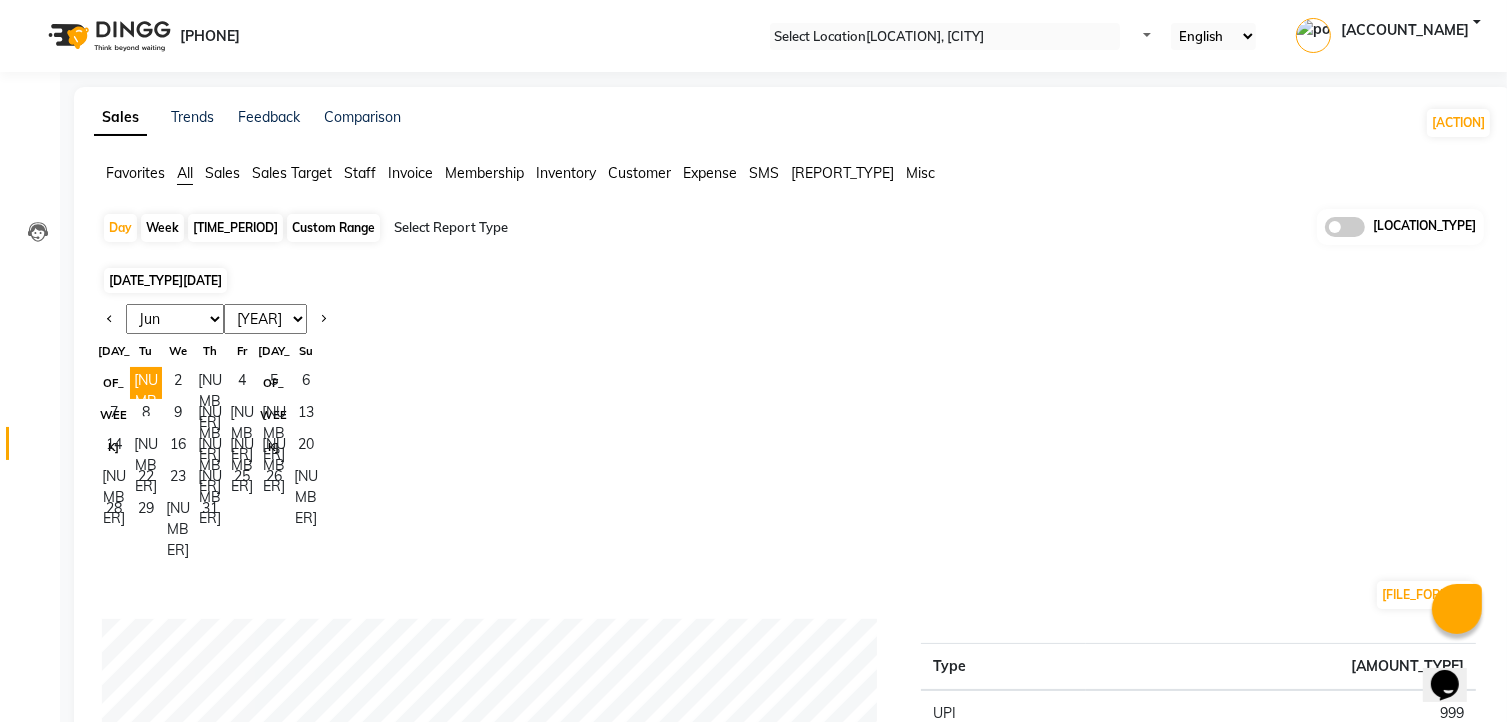 click on "[MONTHS]" at bounding box center [175, 319] 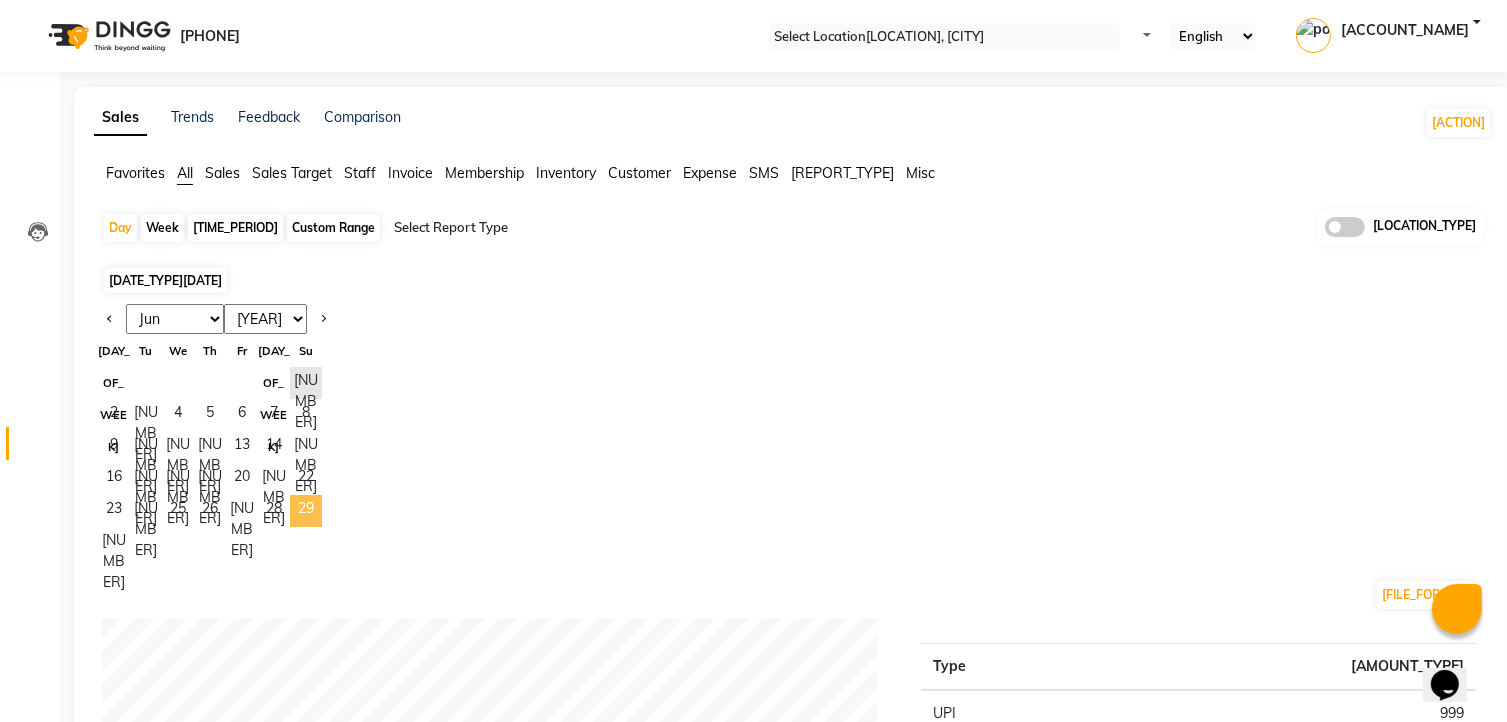 click on "29" at bounding box center [306, 511] 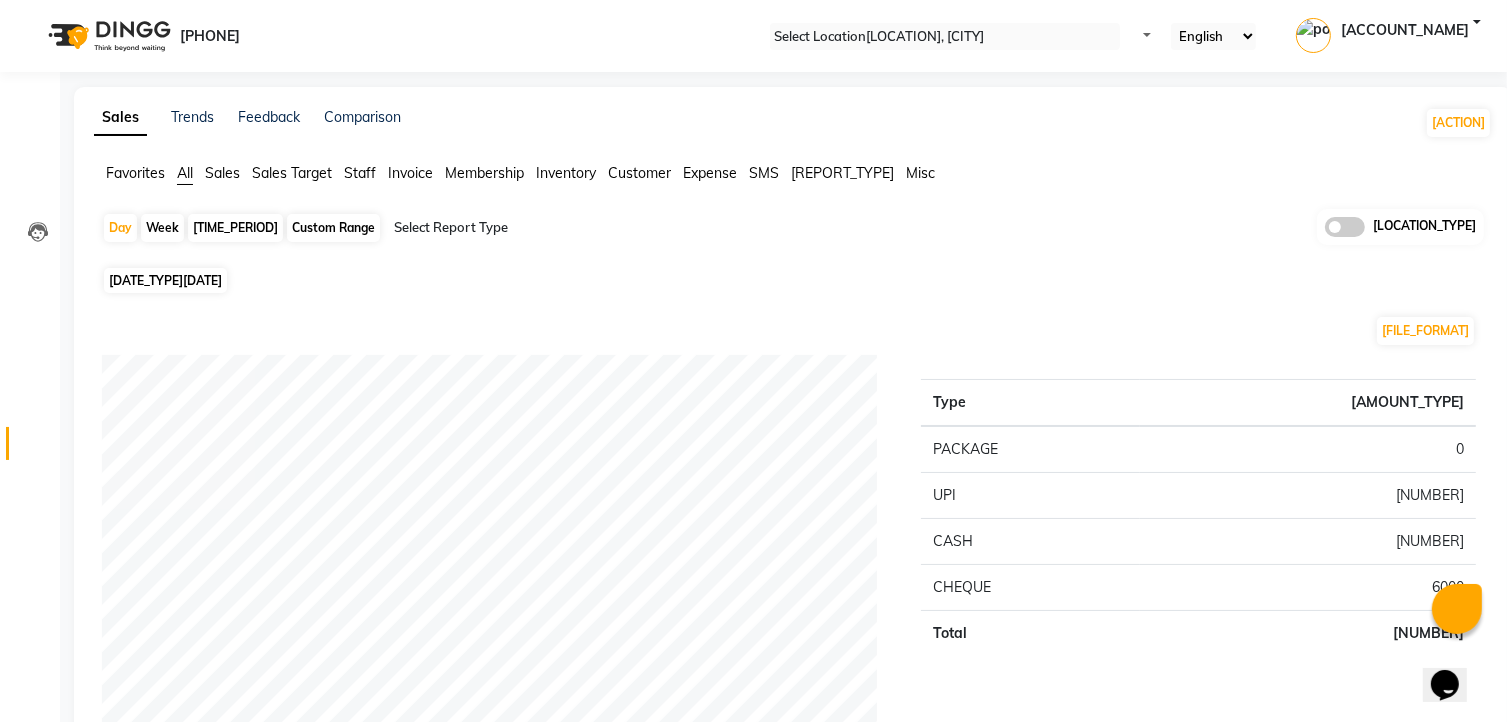 click on "Favorites All Sales Sales Target Staff Invoice Membership Inventory Customer Expense SMS Forecast Misc" at bounding box center (793, 174) 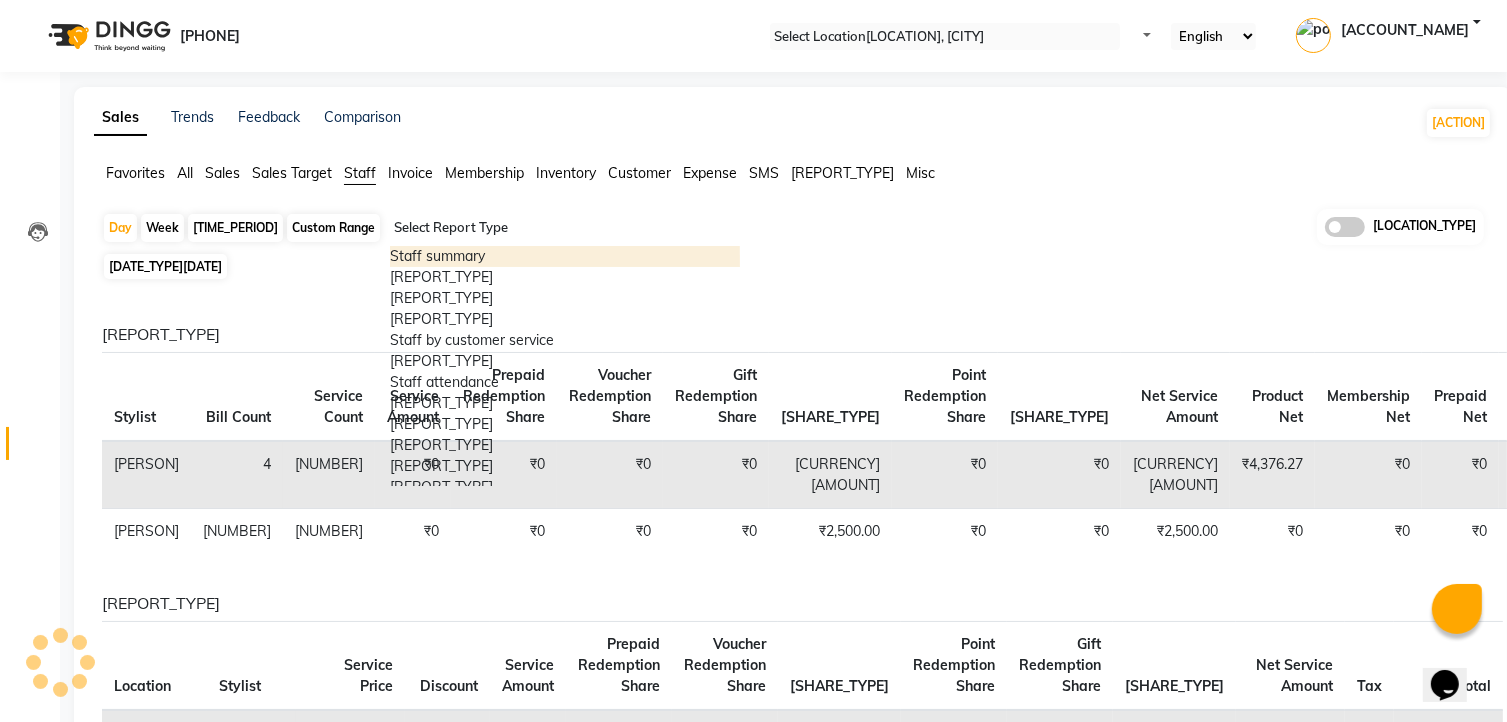 drag, startPoint x: 438, startPoint y: 221, endPoint x: 438, endPoint y: 257, distance: 36 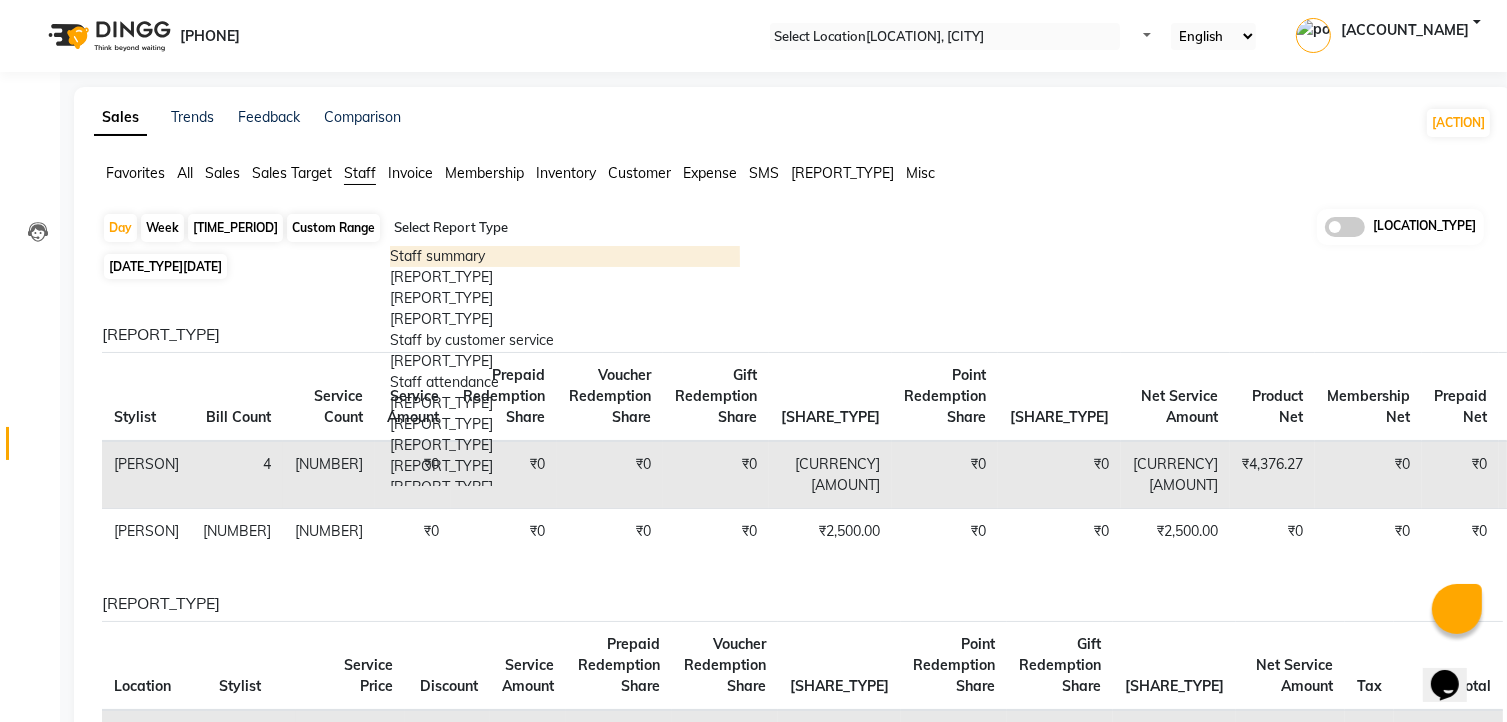 click on "Staff summary" at bounding box center [565, 256] 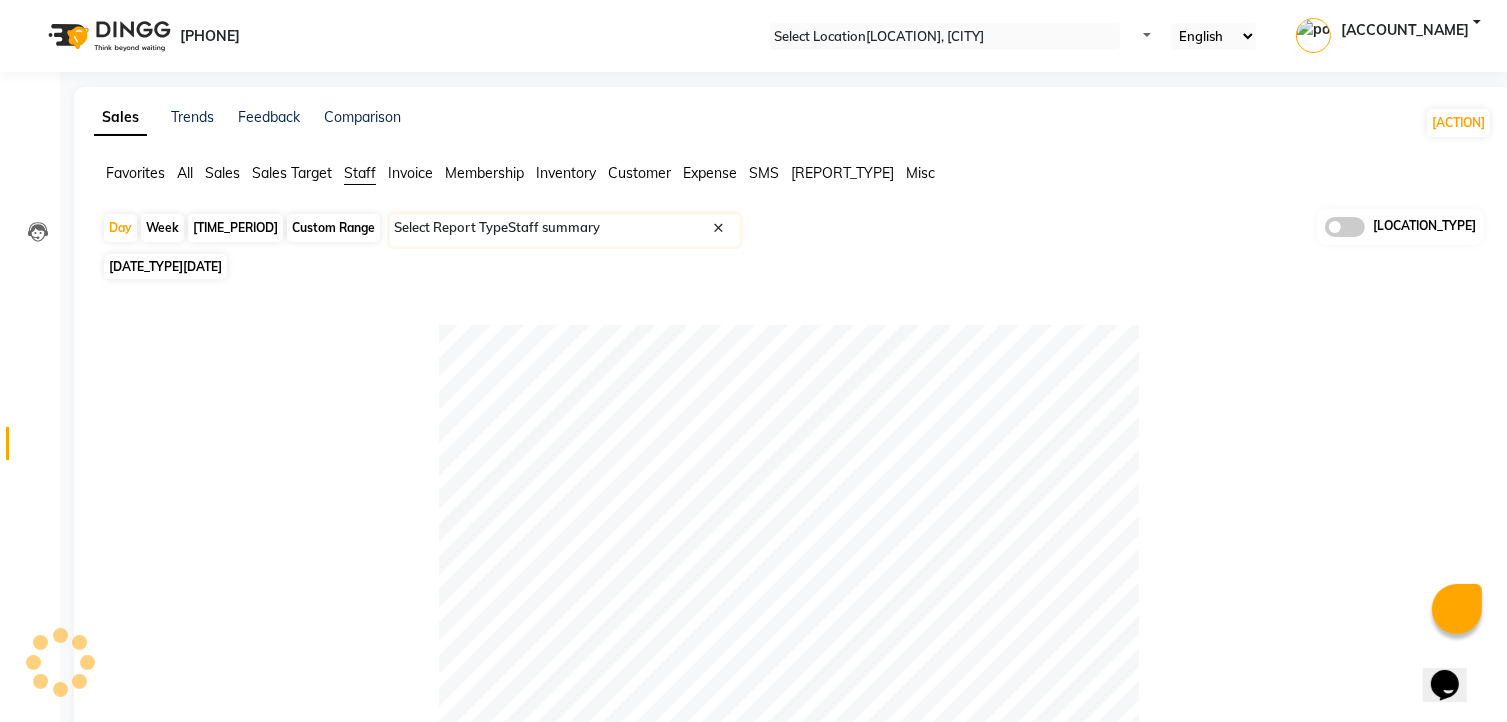 scroll, scrollTop: 611, scrollLeft: 0, axis: vertical 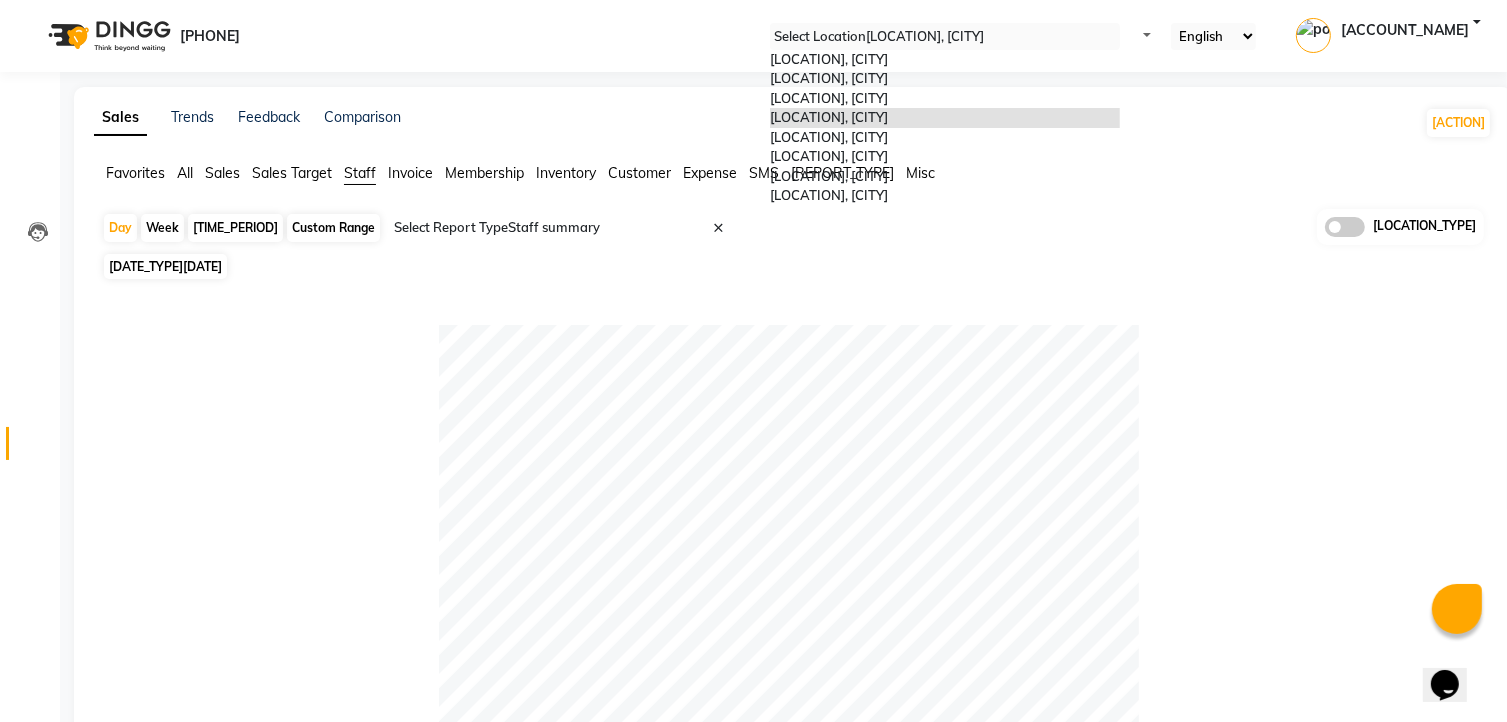 click at bounding box center (945, 37) 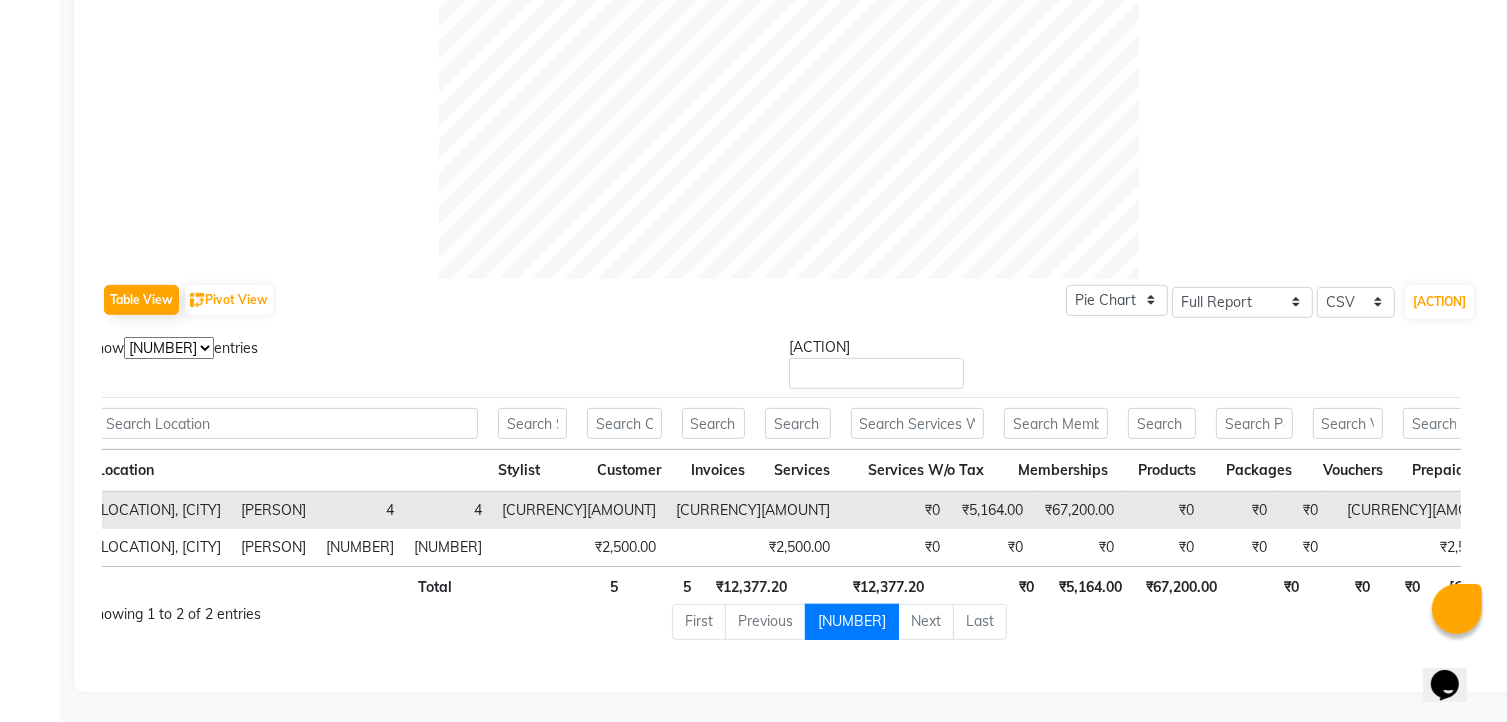 scroll, scrollTop: 0, scrollLeft: 0, axis: both 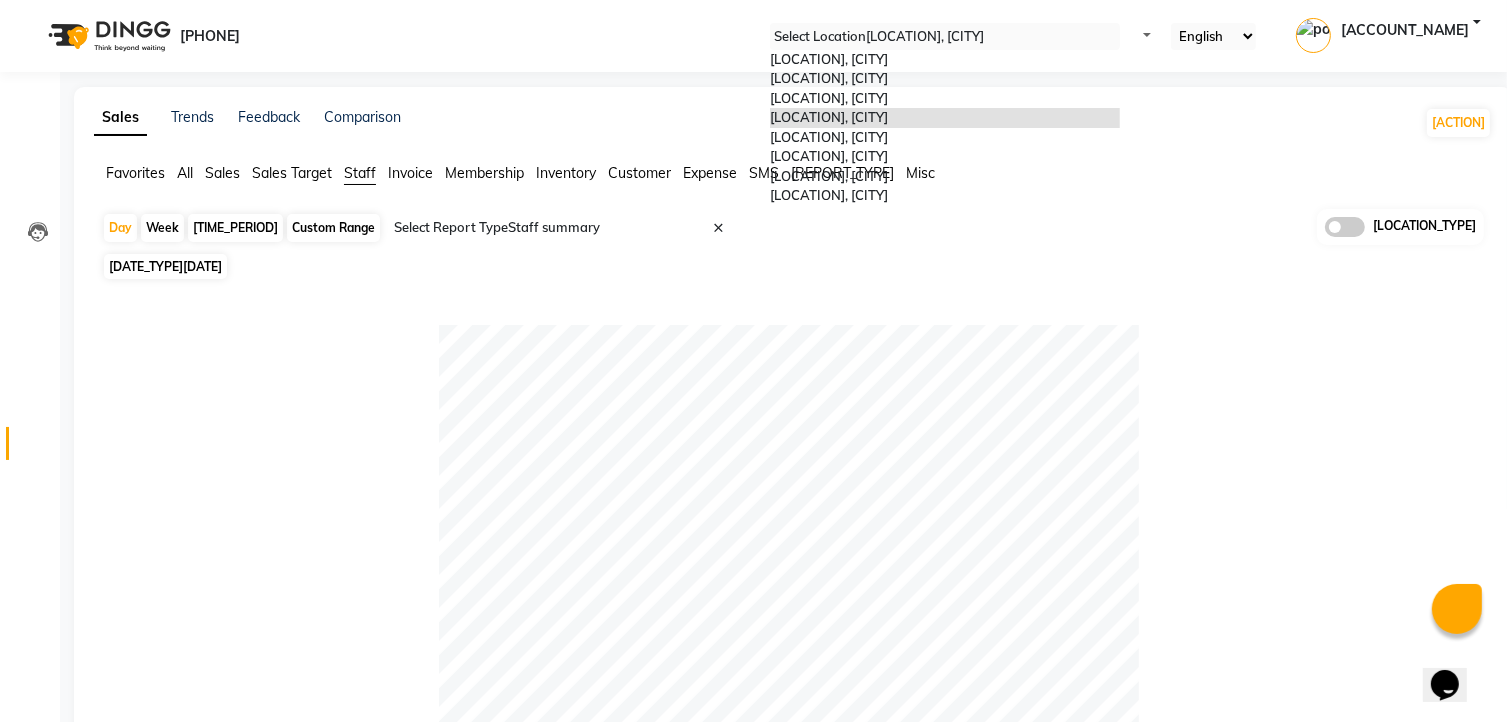 click at bounding box center (789, 675) 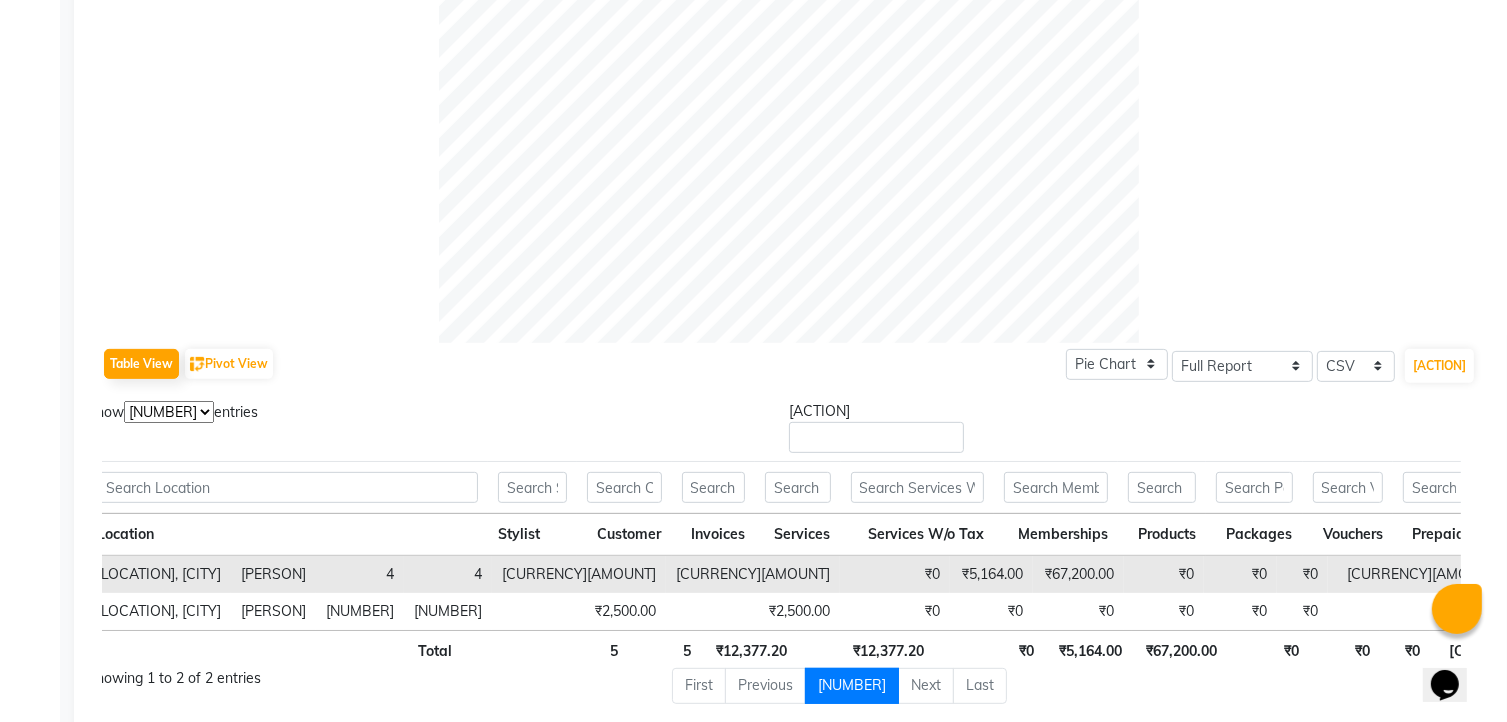 scroll, scrollTop: 700, scrollLeft: 0, axis: vertical 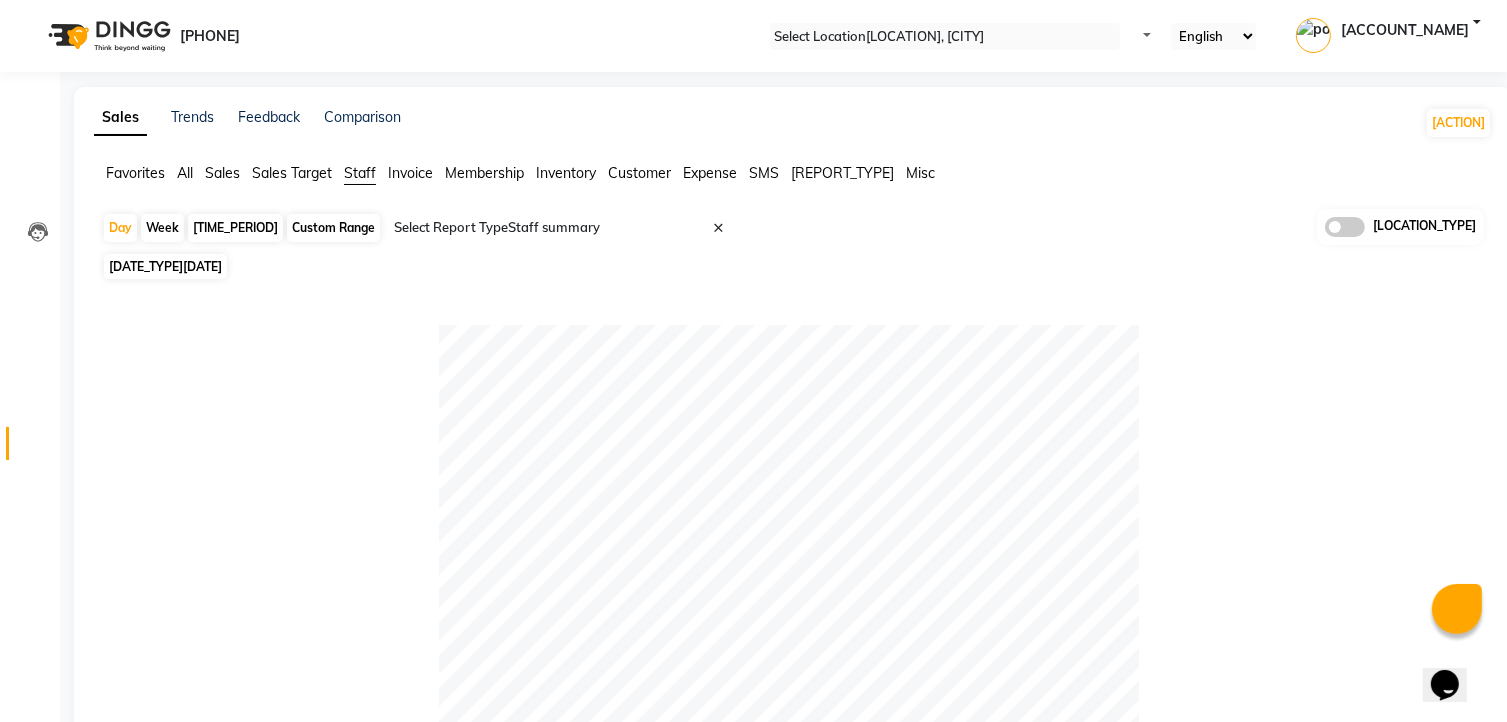 click at bounding box center (945, 37) 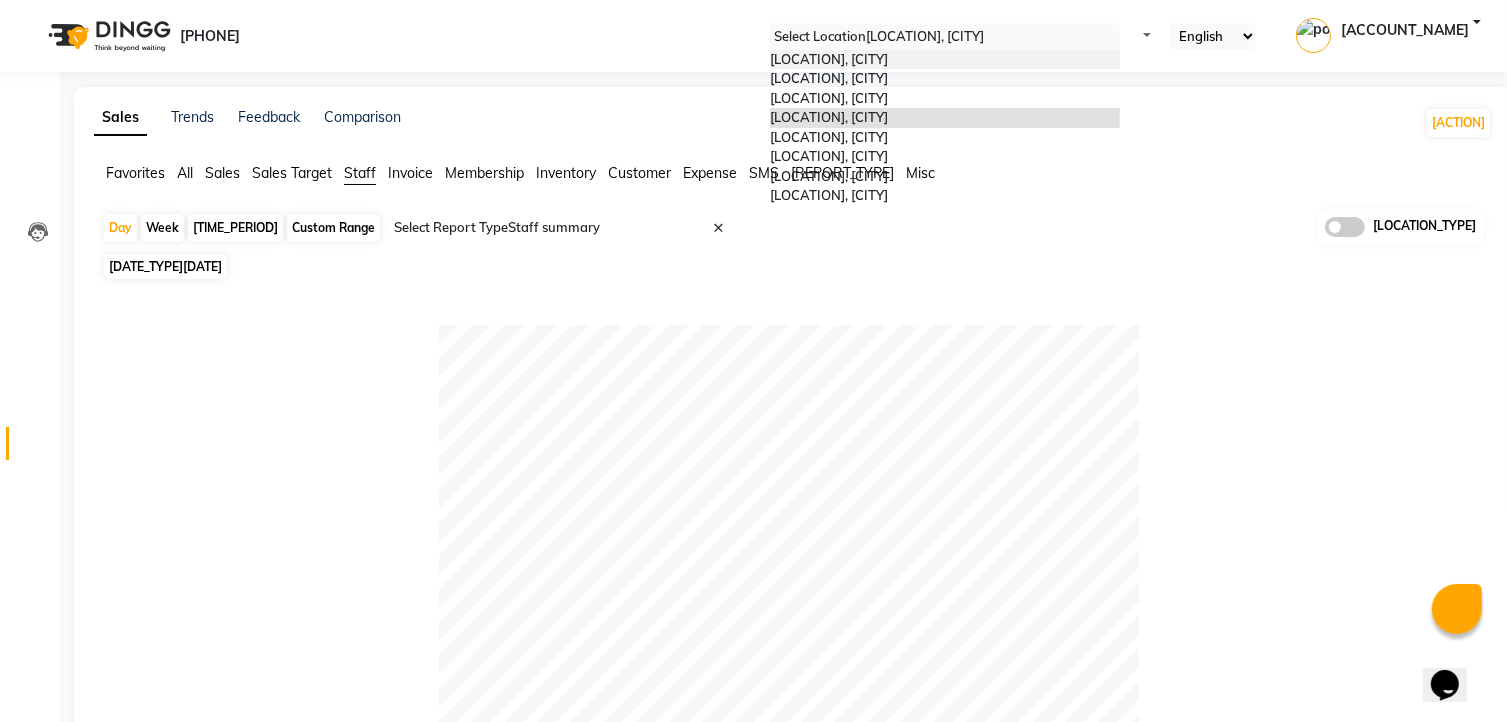 click on "[CITY] Salon, [CITY]" at bounding box center (829, 59) 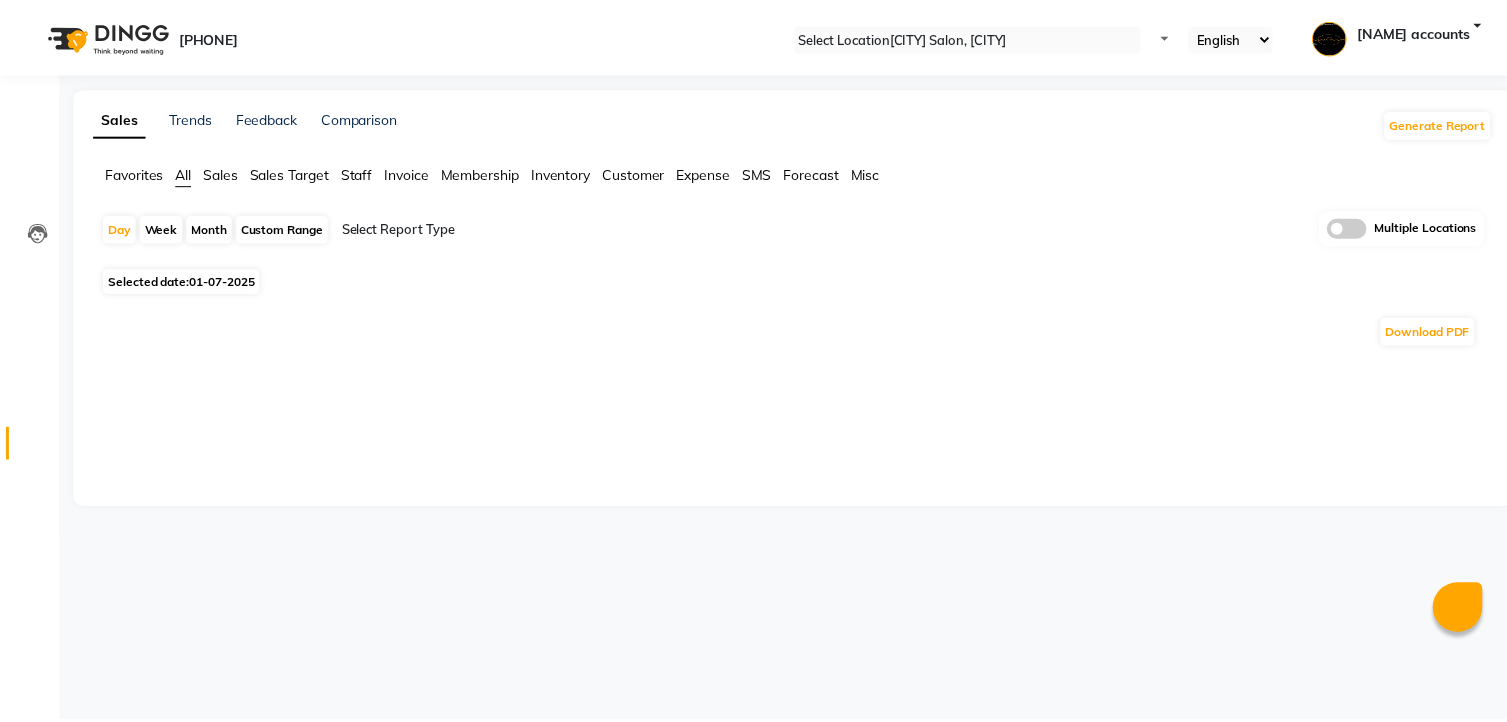 scroll, scrollTop: 0, scrollLeft: 0, axis: both 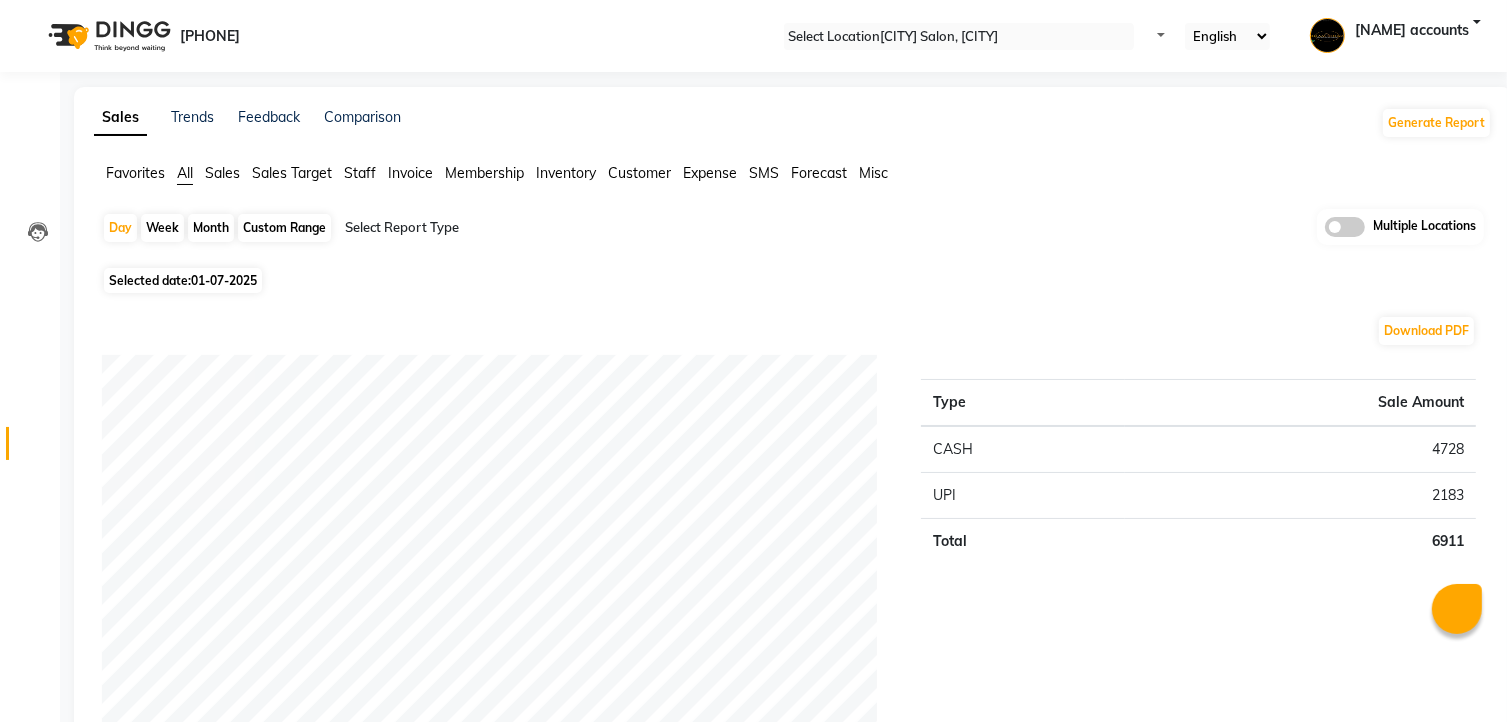 click on "01-07-2025" at bounding box center [224, 280] 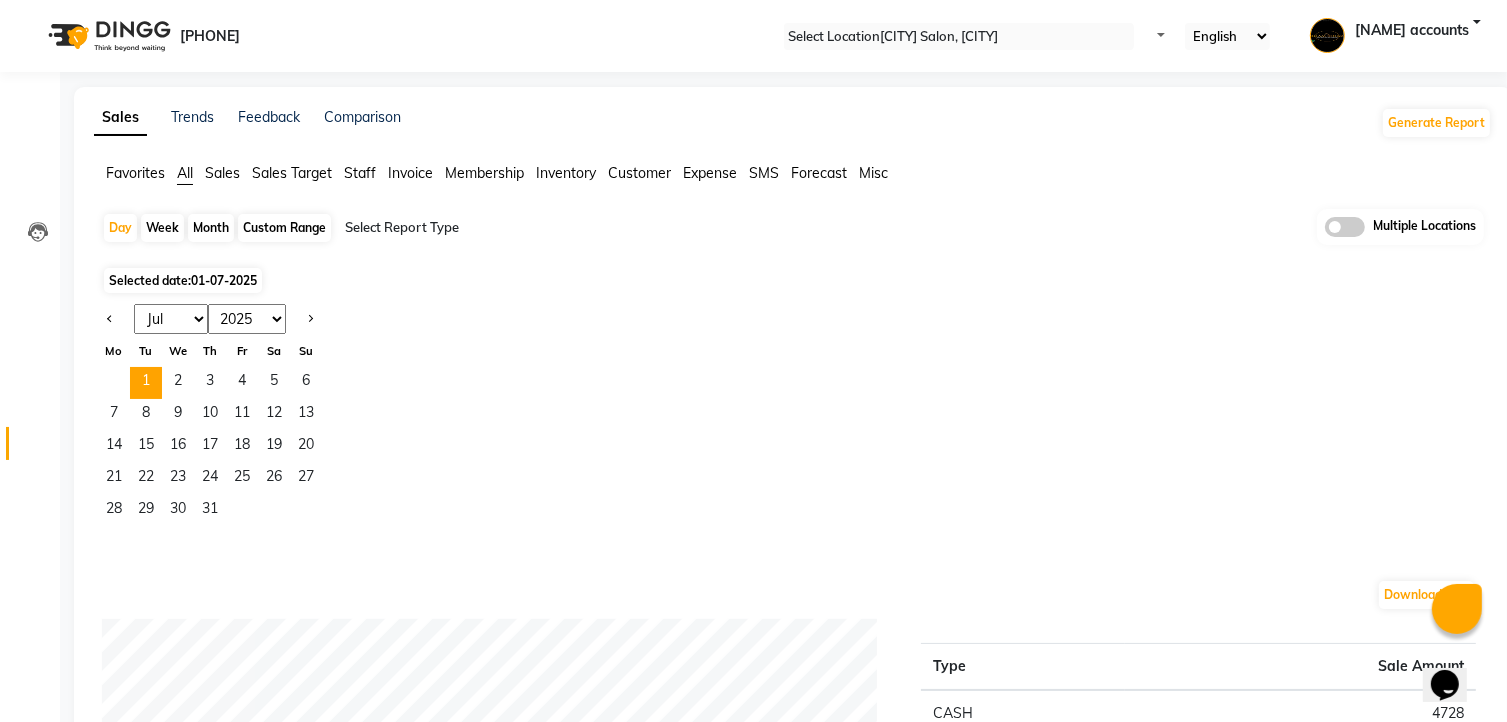 scroll, scrollTop: 0, scrollLeft: 0, axis: both 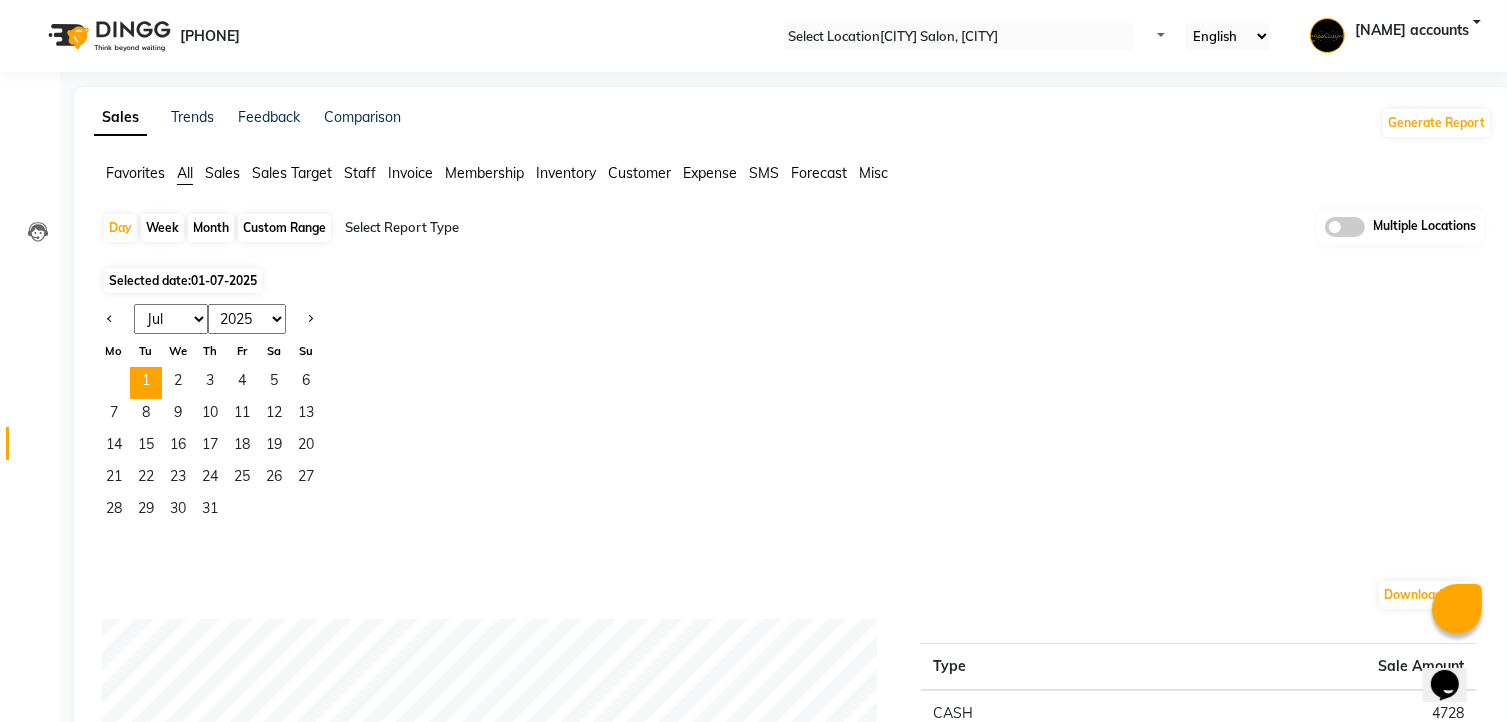 click on "Jan Feb Mar Apr May Jun Jul Aug Sep Oct Nov Dec" at bounding box center [171, 319] 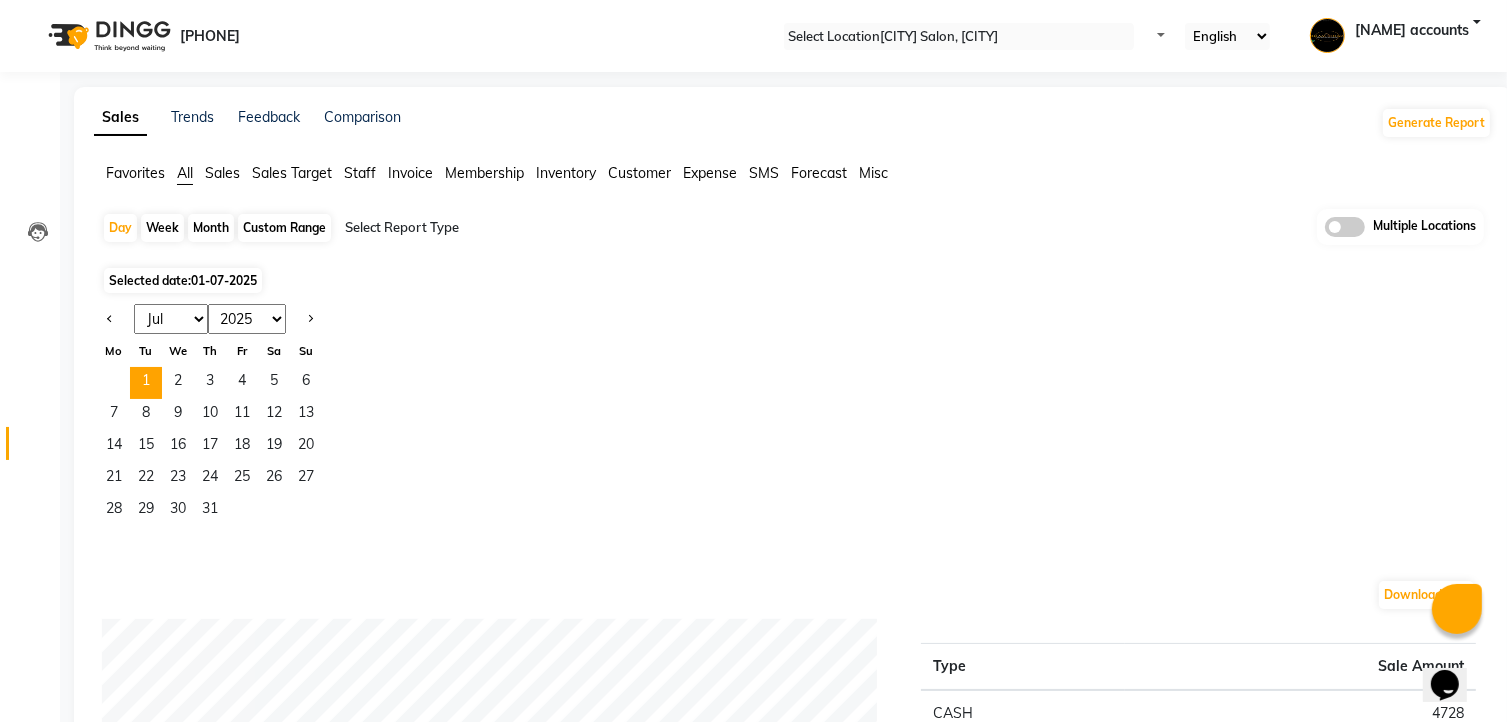 select on "6" 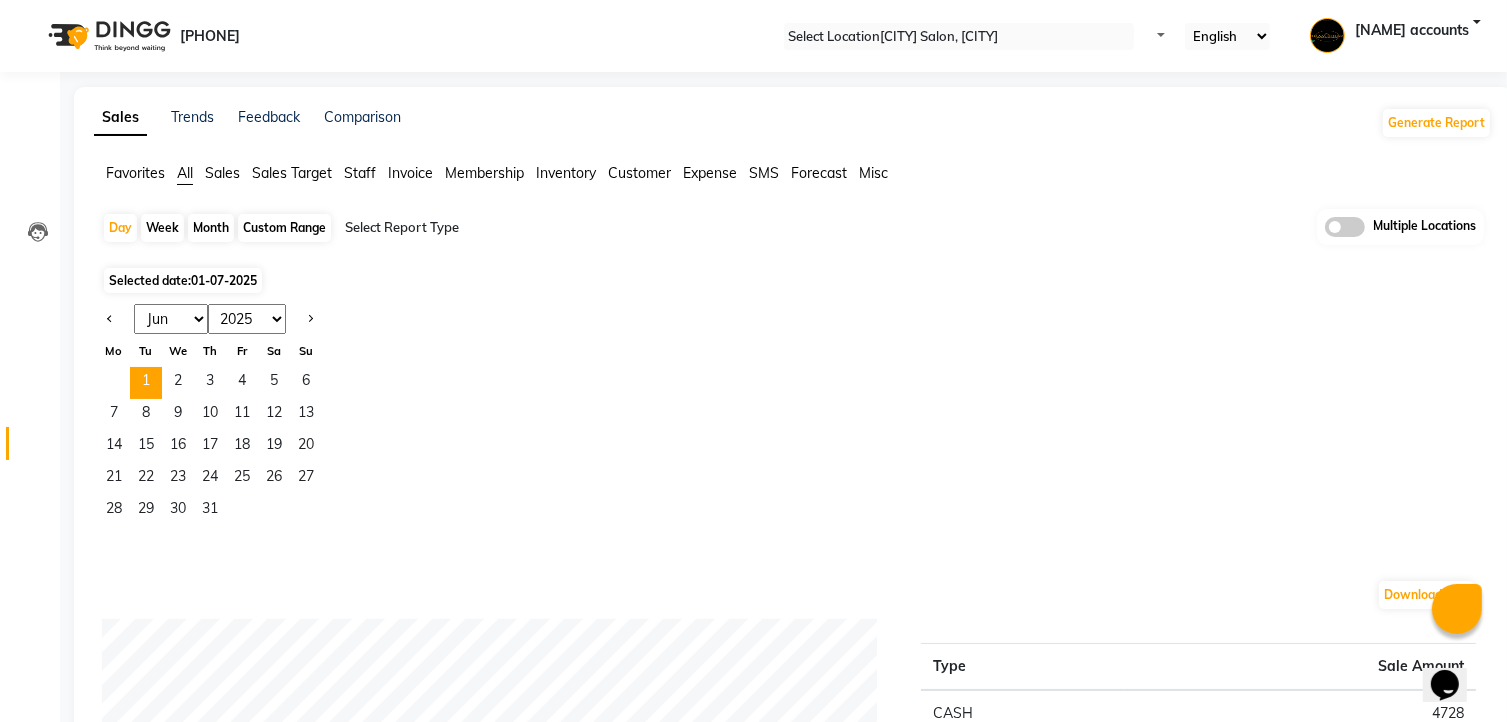 click on "Jan Feb Mar Apr May Jun Jul Aug Sep Oct Nov Dec" at bounding box center (171, 319) 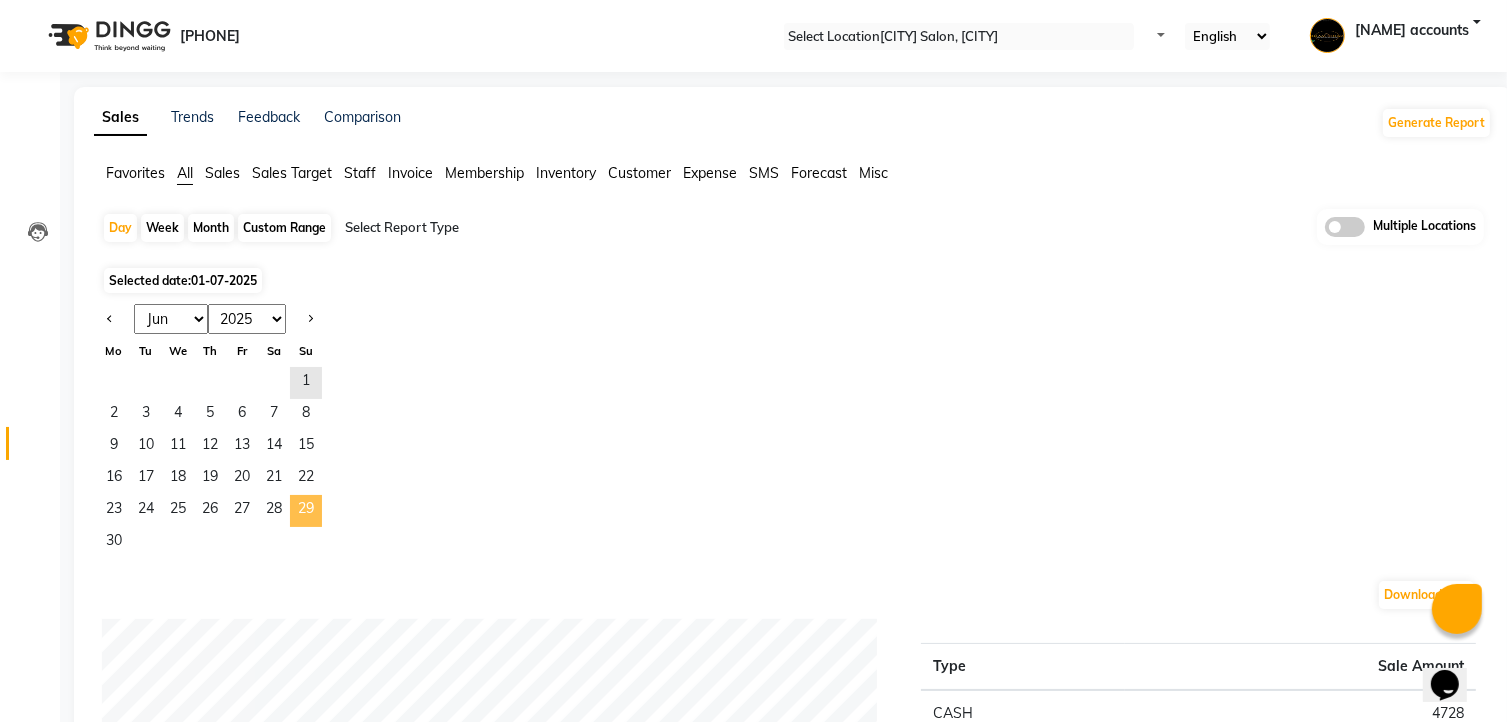 click on "29" at bounding box center [306, 511] 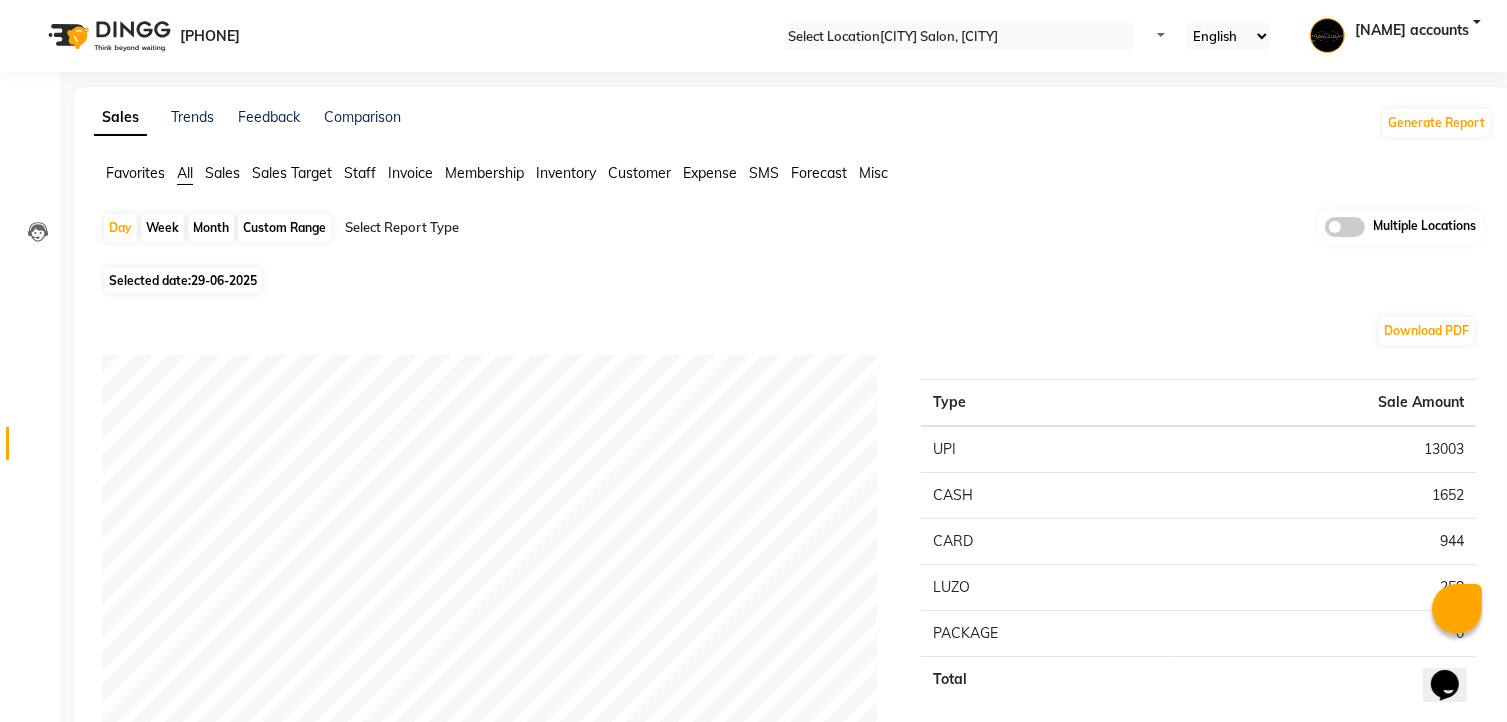 click on "Staff" at bounding box center (135, 173) 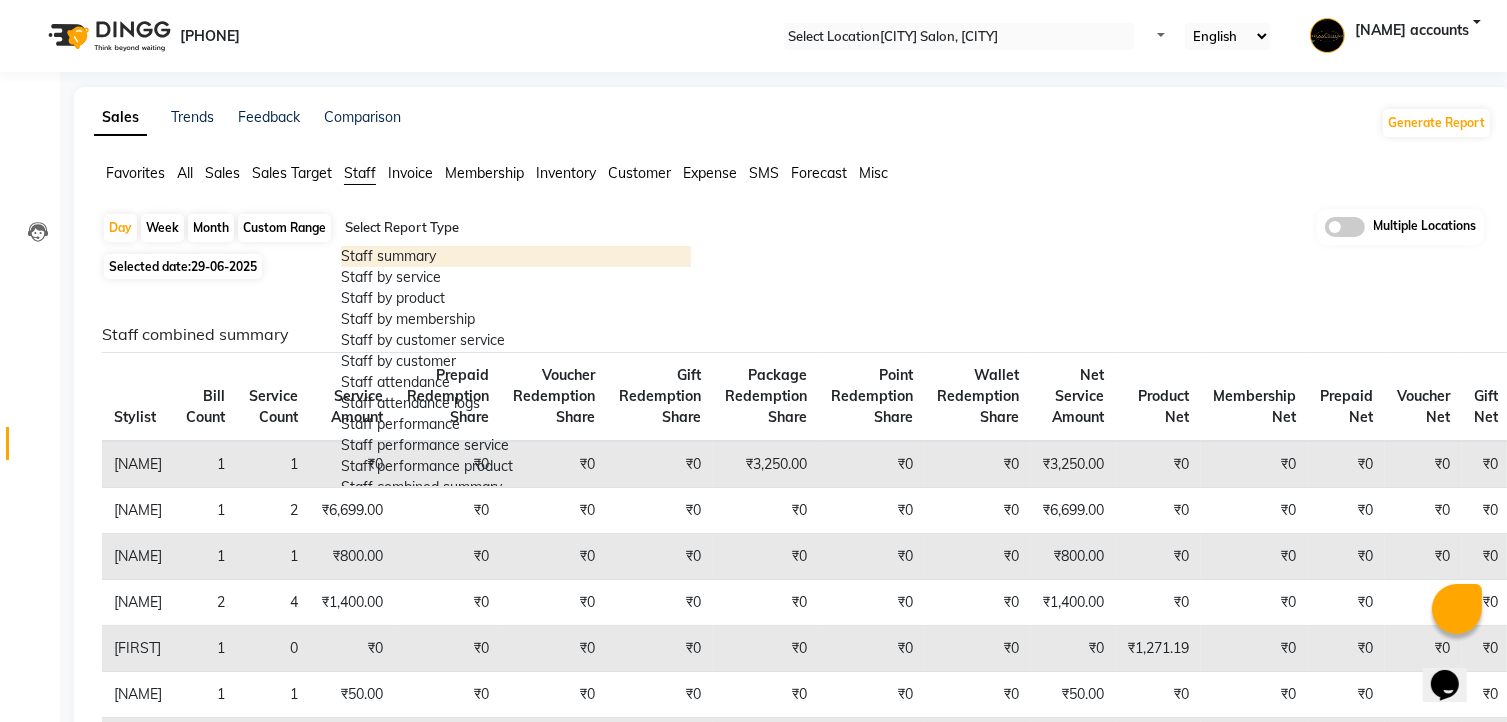 drag, startPoint x: 441, startPoint y: 219, endPoint x: 440, endPoint y: 255, distance: 36.013885 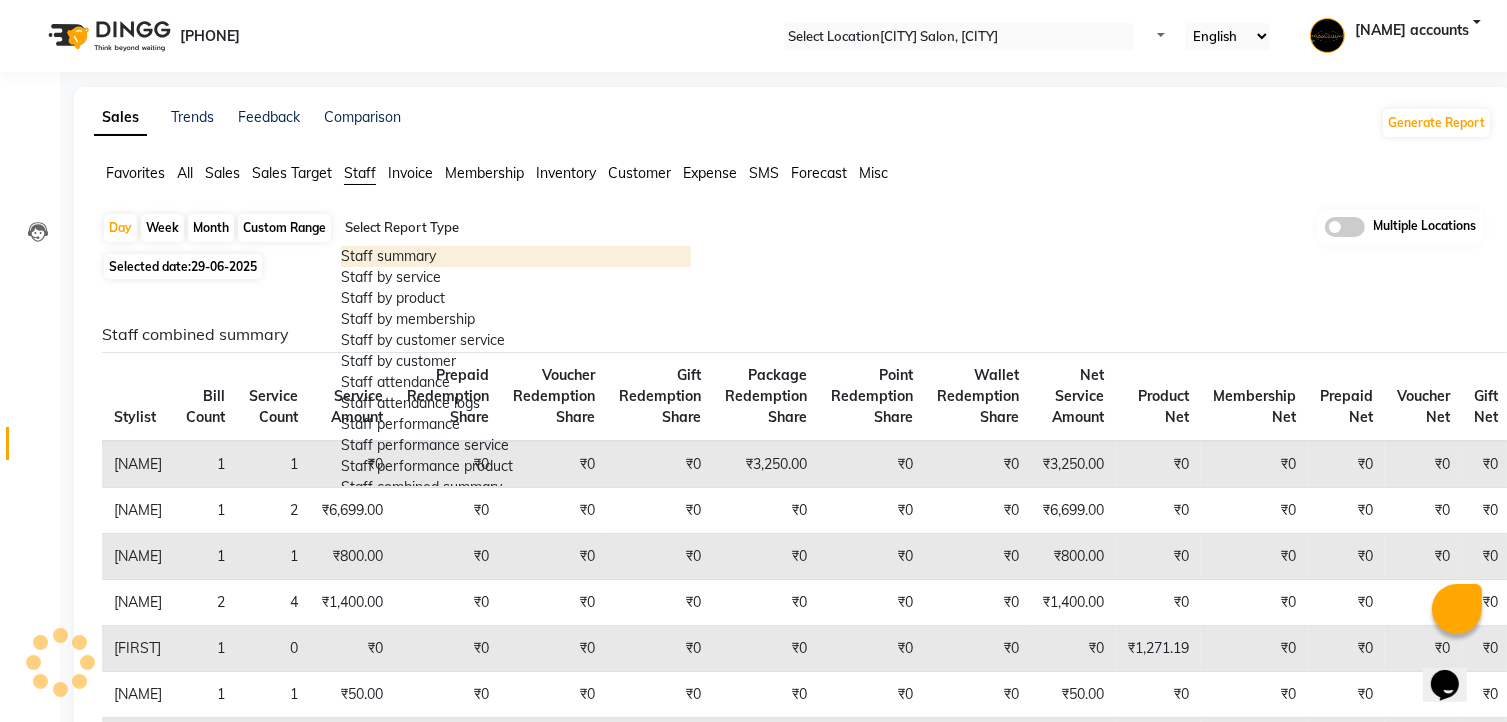 click on "Staff summary" at bounding box center (516, 256) 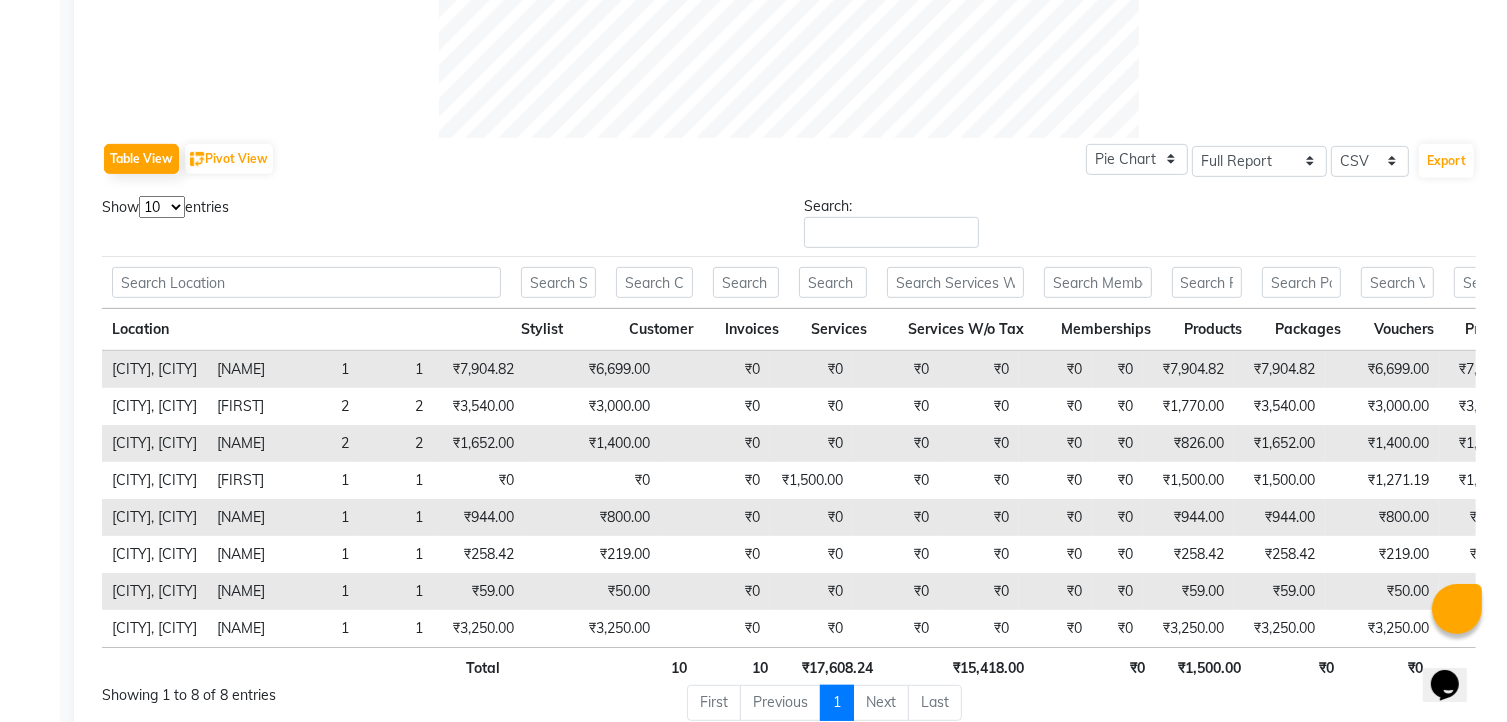 scroll, scrollTop: 975, scrollLeft: 0, axis: vertical 